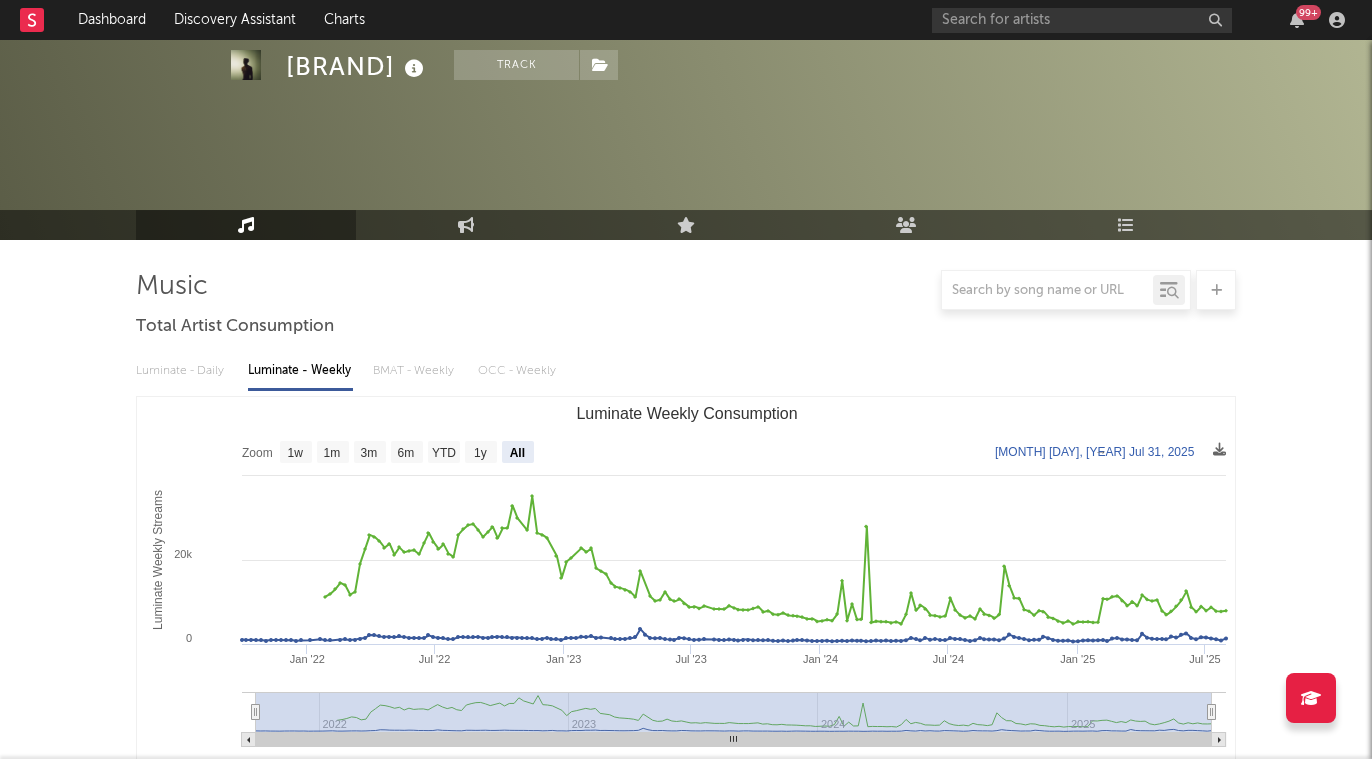 select on "All" 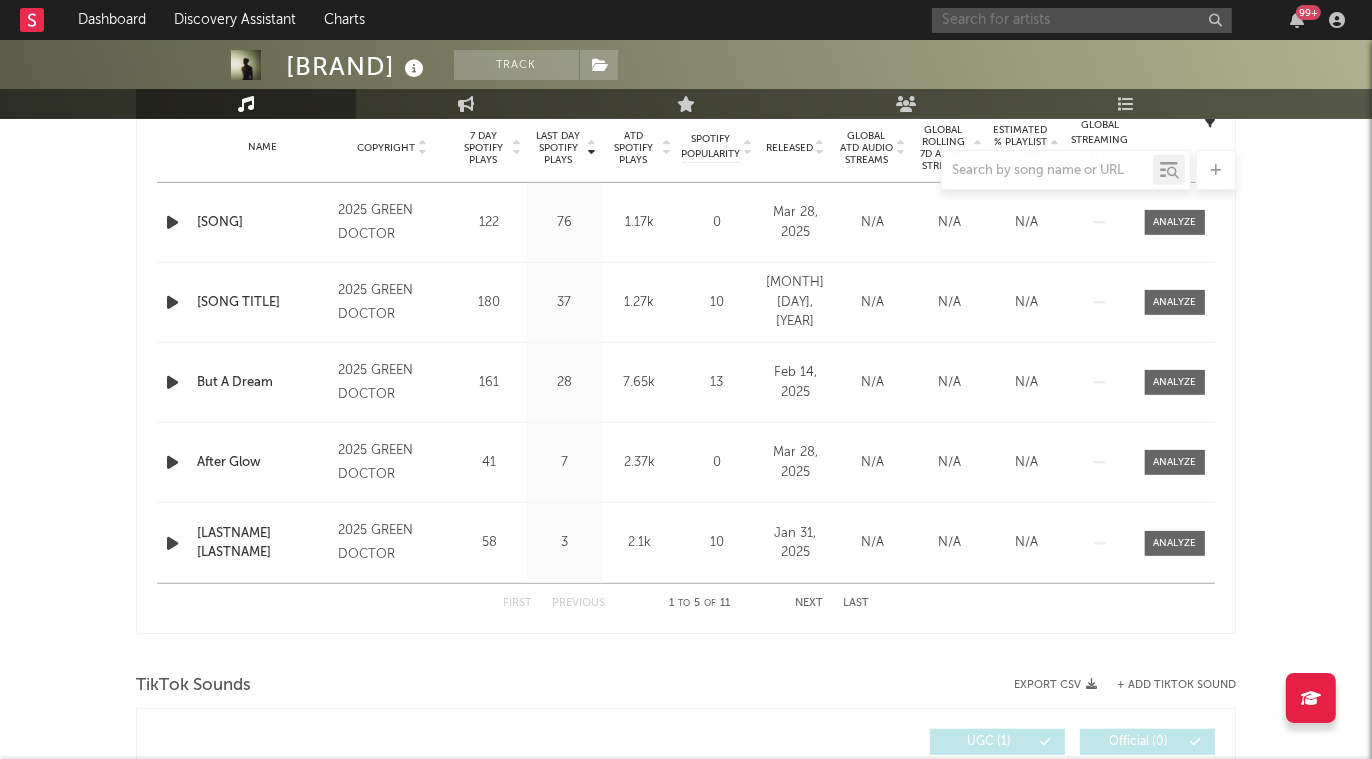 click at bounding box center (1082, 20) 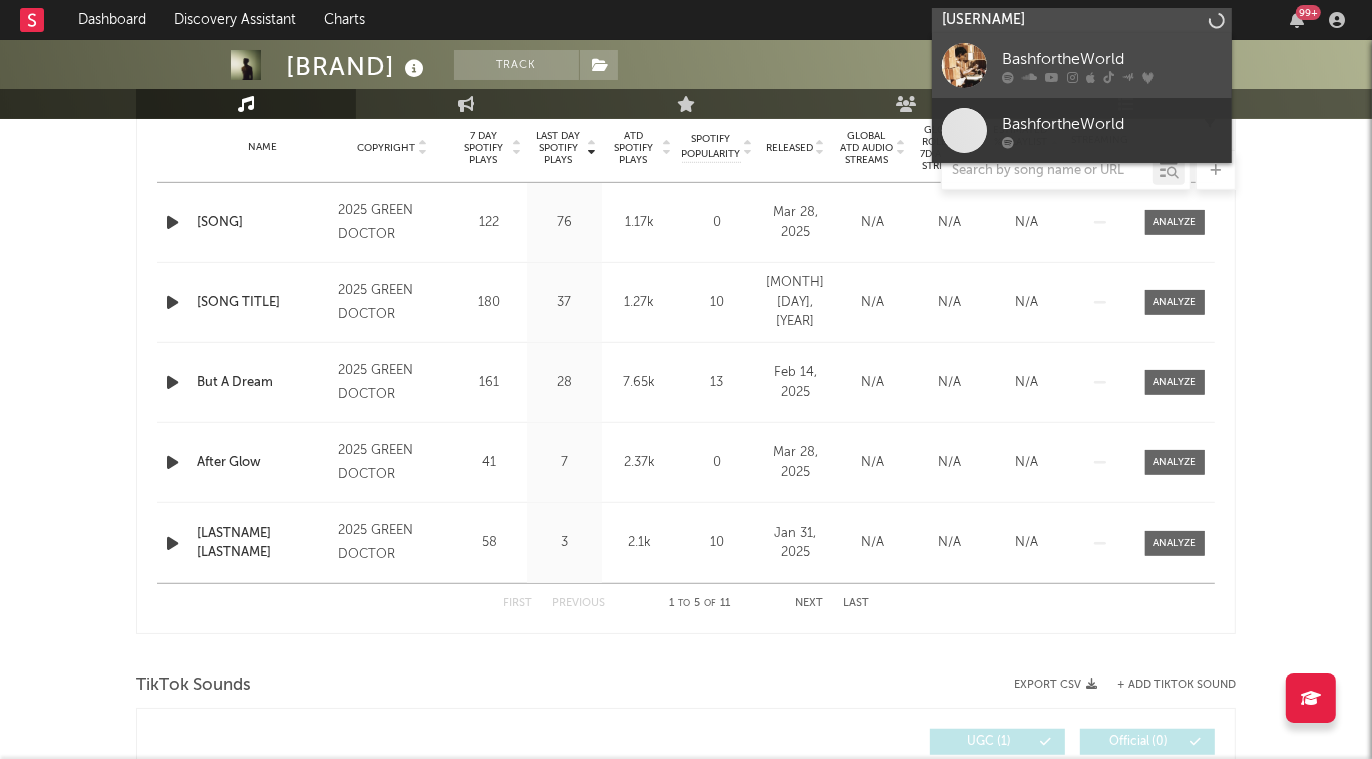 type on "[USERNAME]" 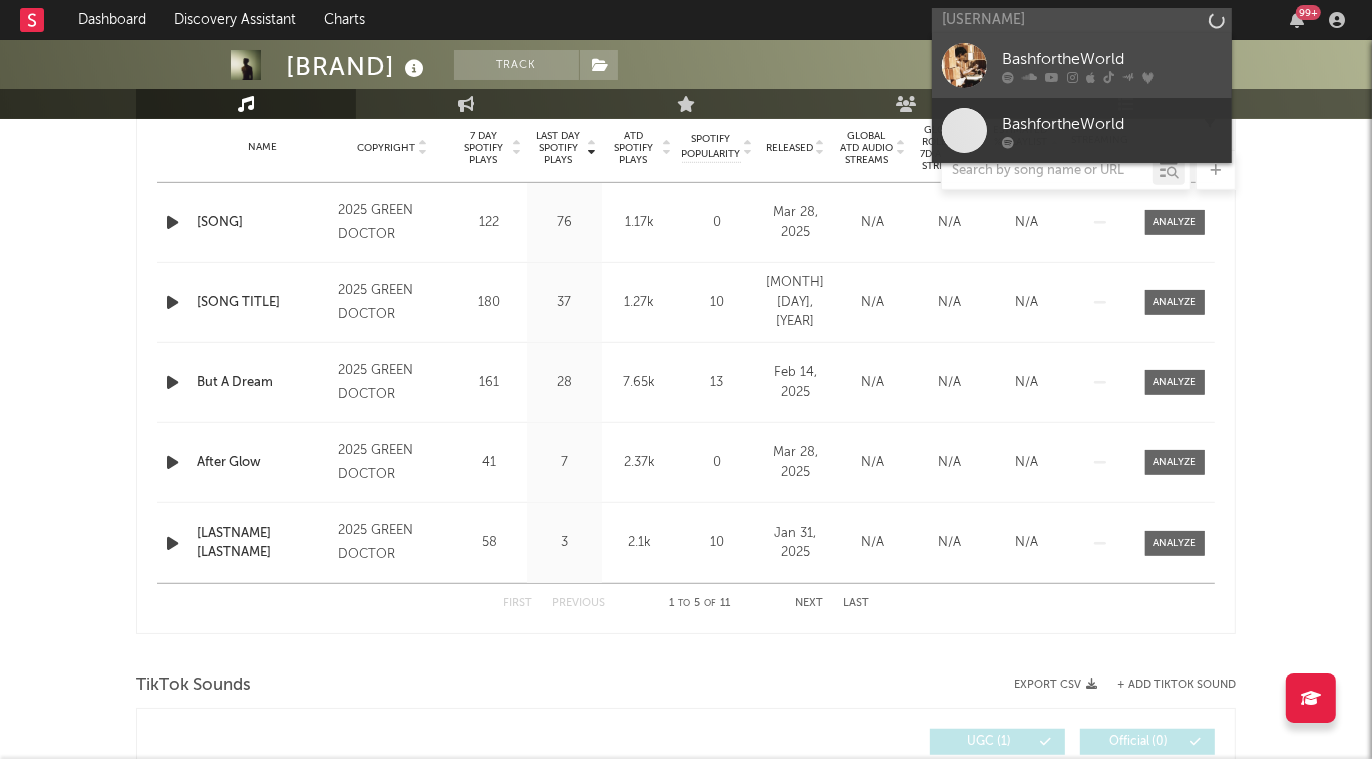 click on "BashfortheWorld" at bounding box center [1112, 60] 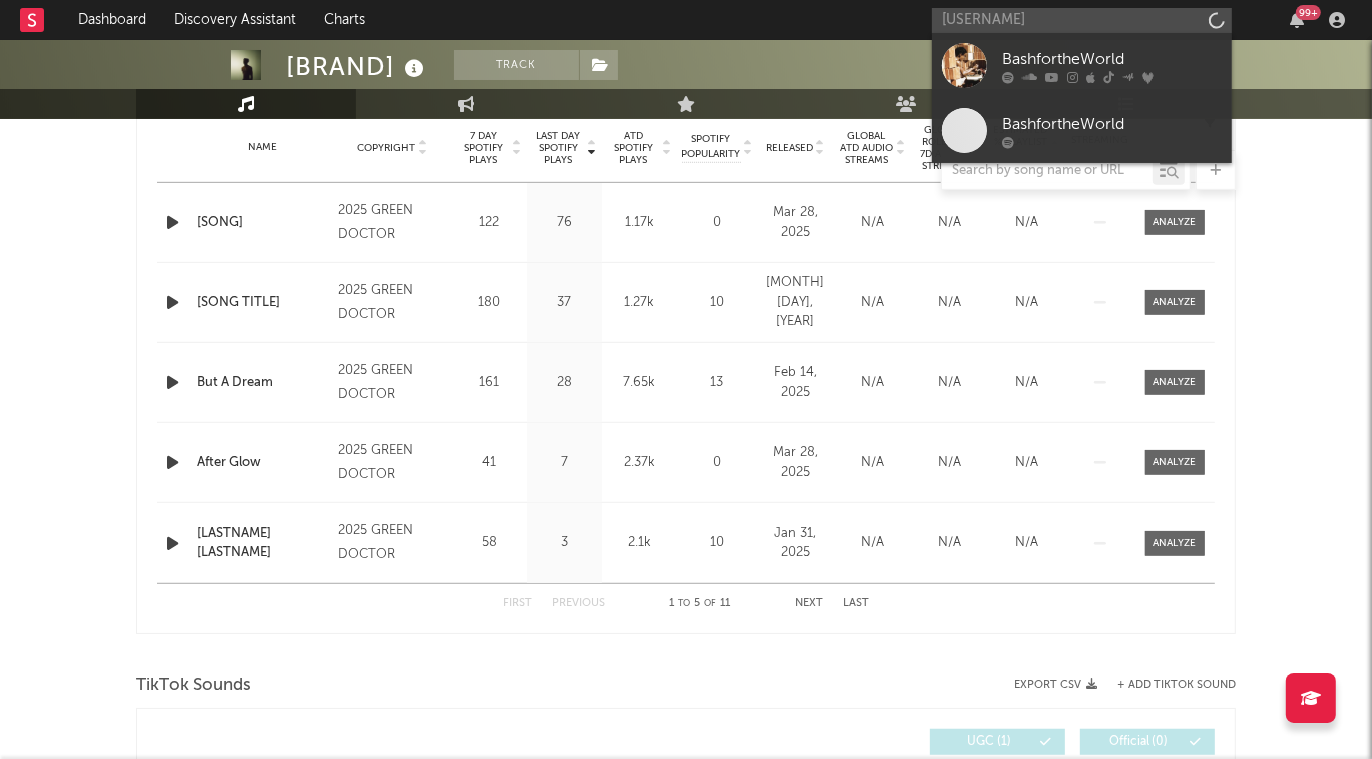 type 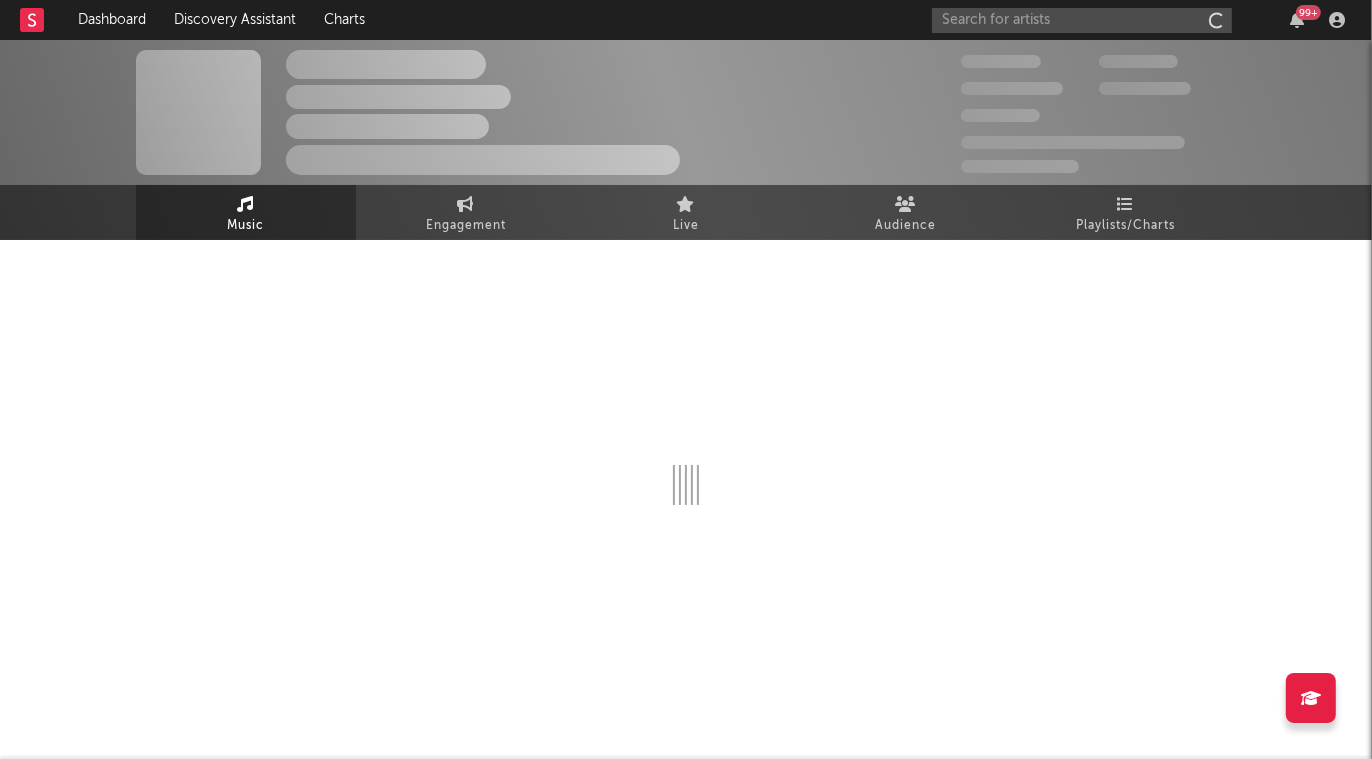 scroll, scrollTop: 0, scrollLeft: 0, axis: both 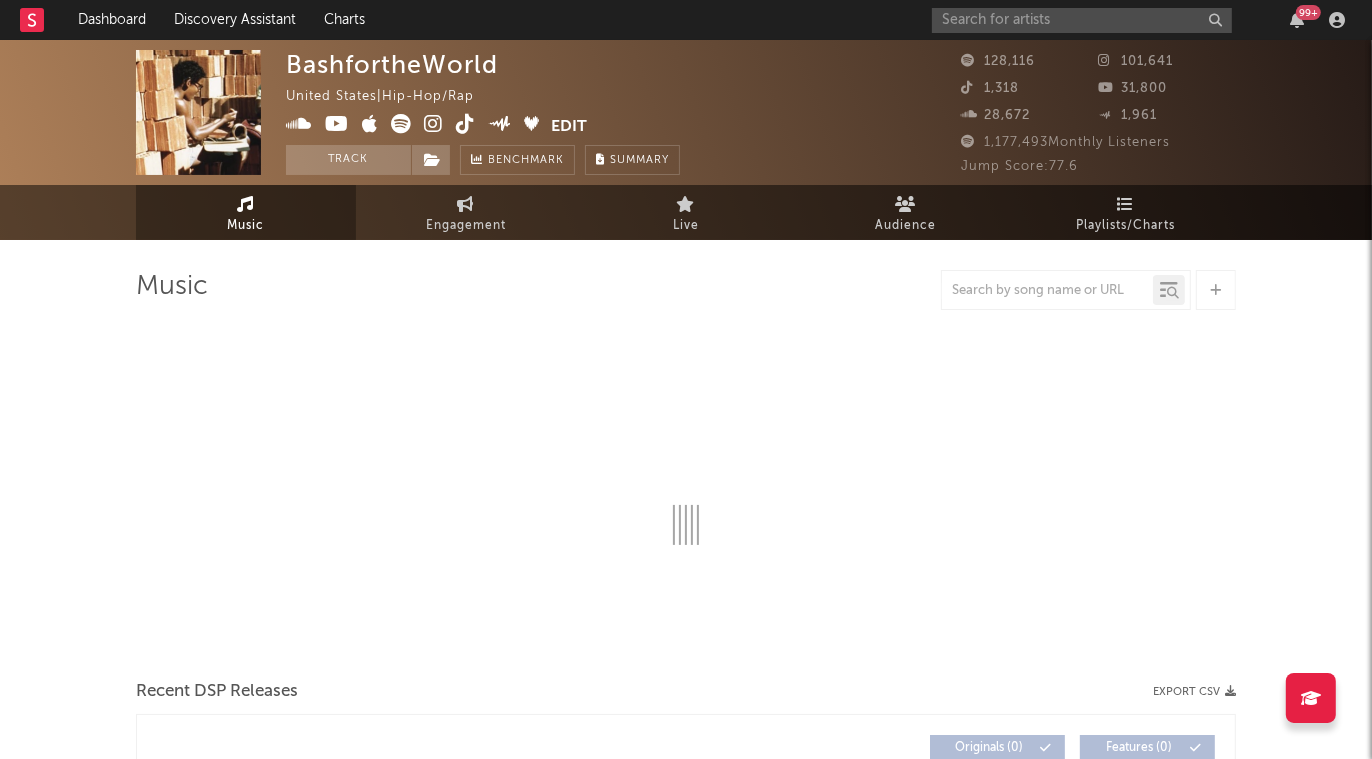 select on "6m" 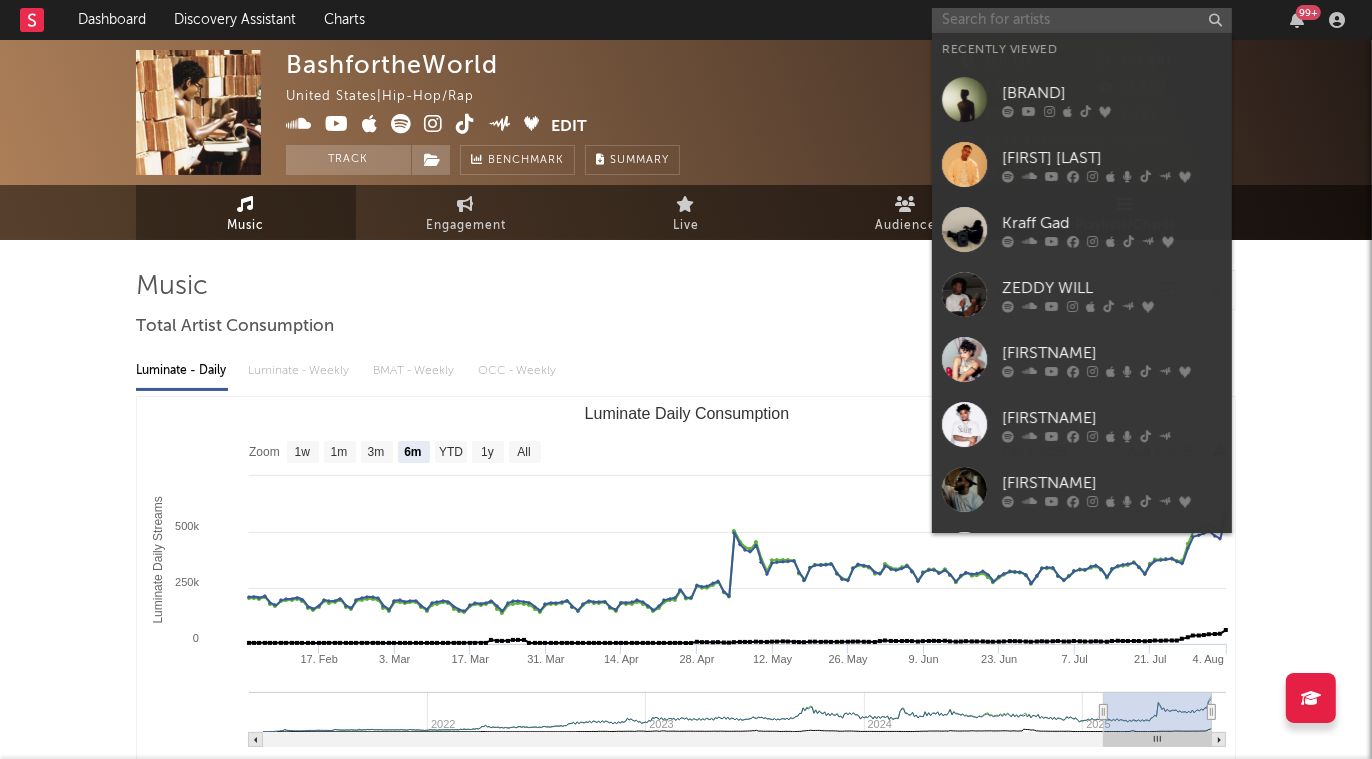 click at bounding box center (1082, 20) 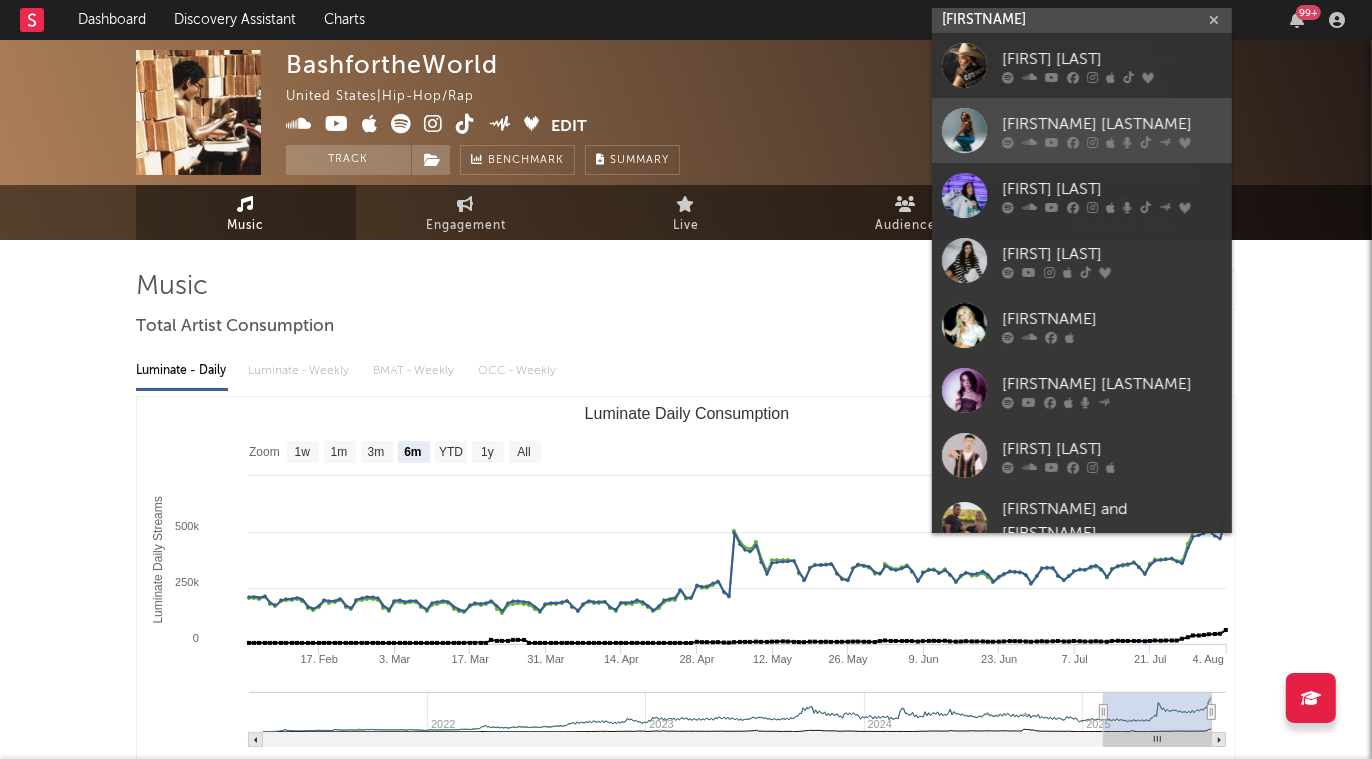 type on "[FIRSTNAME]" 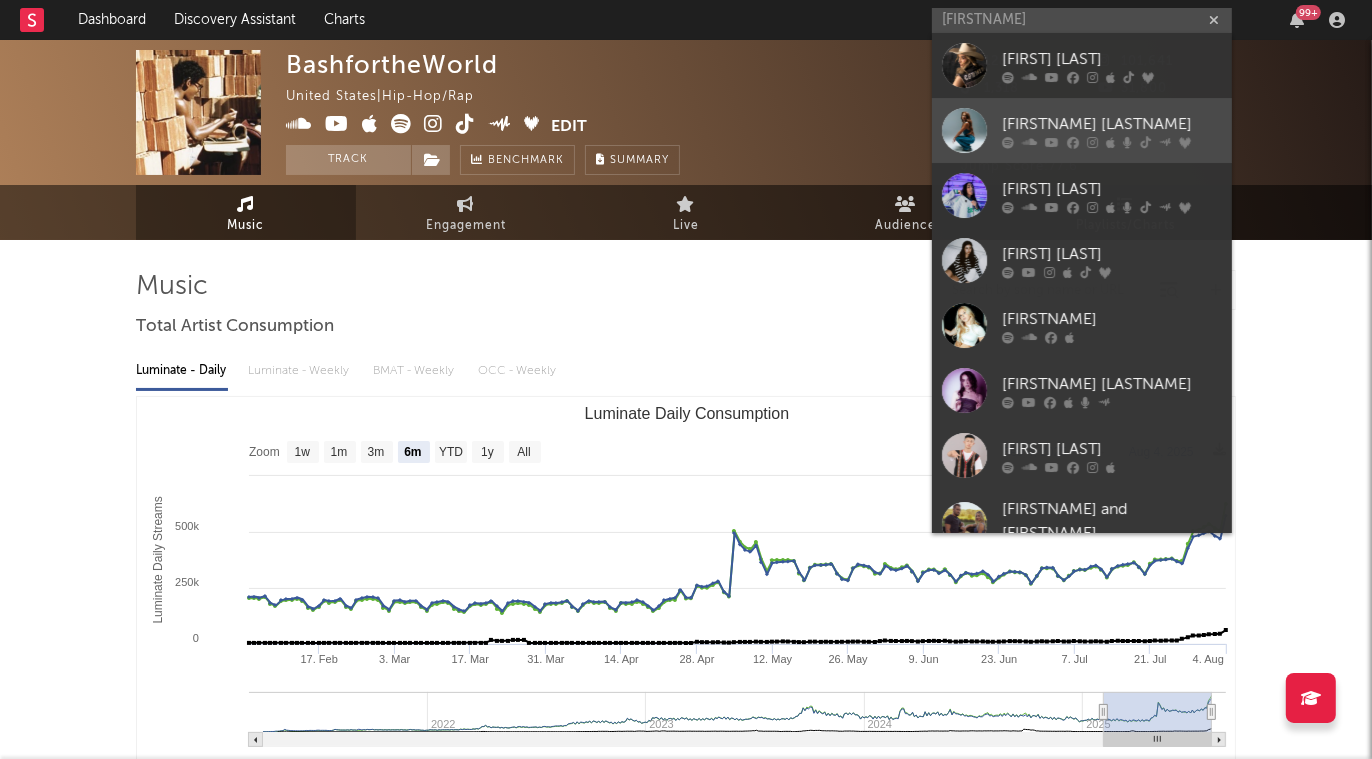 click on "[FIRSTNAME] [LASTNAME]" at bounding box center [1112, 125] 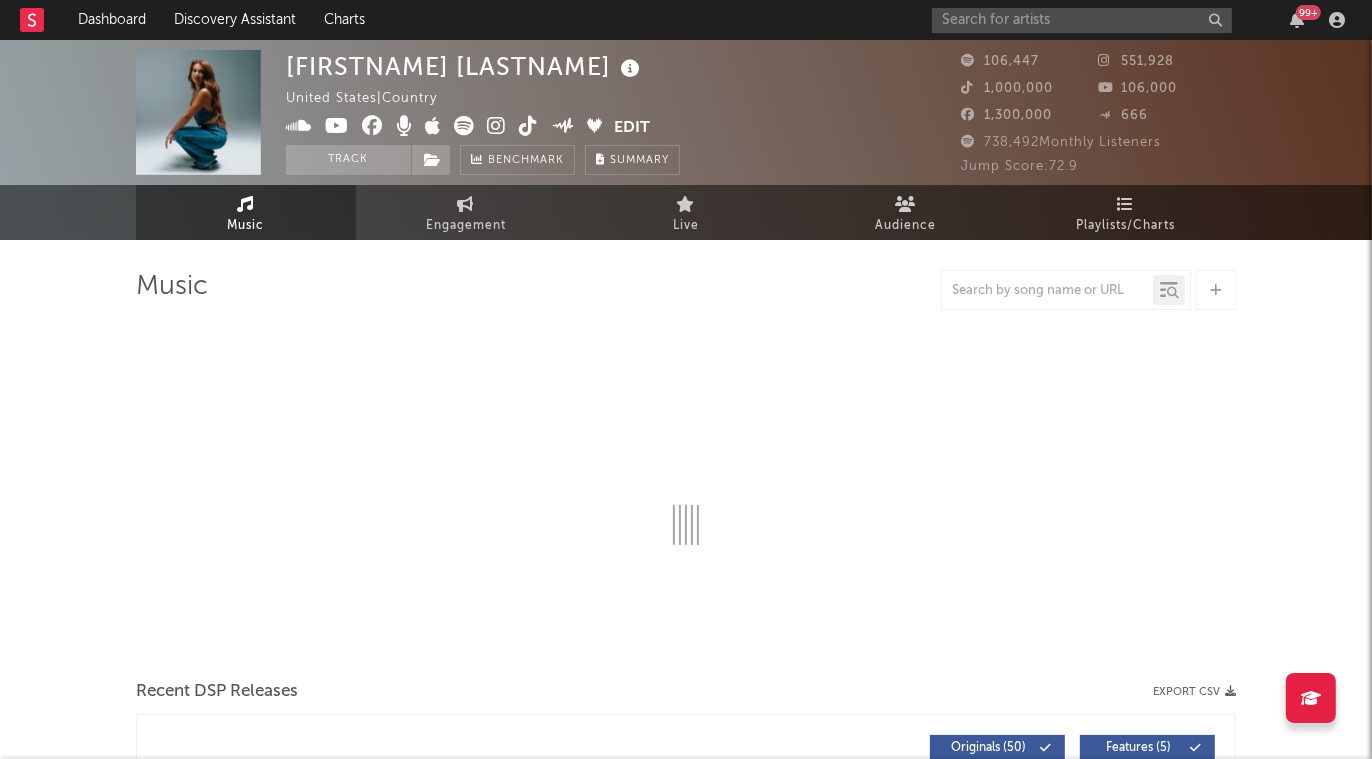 select on "6m" 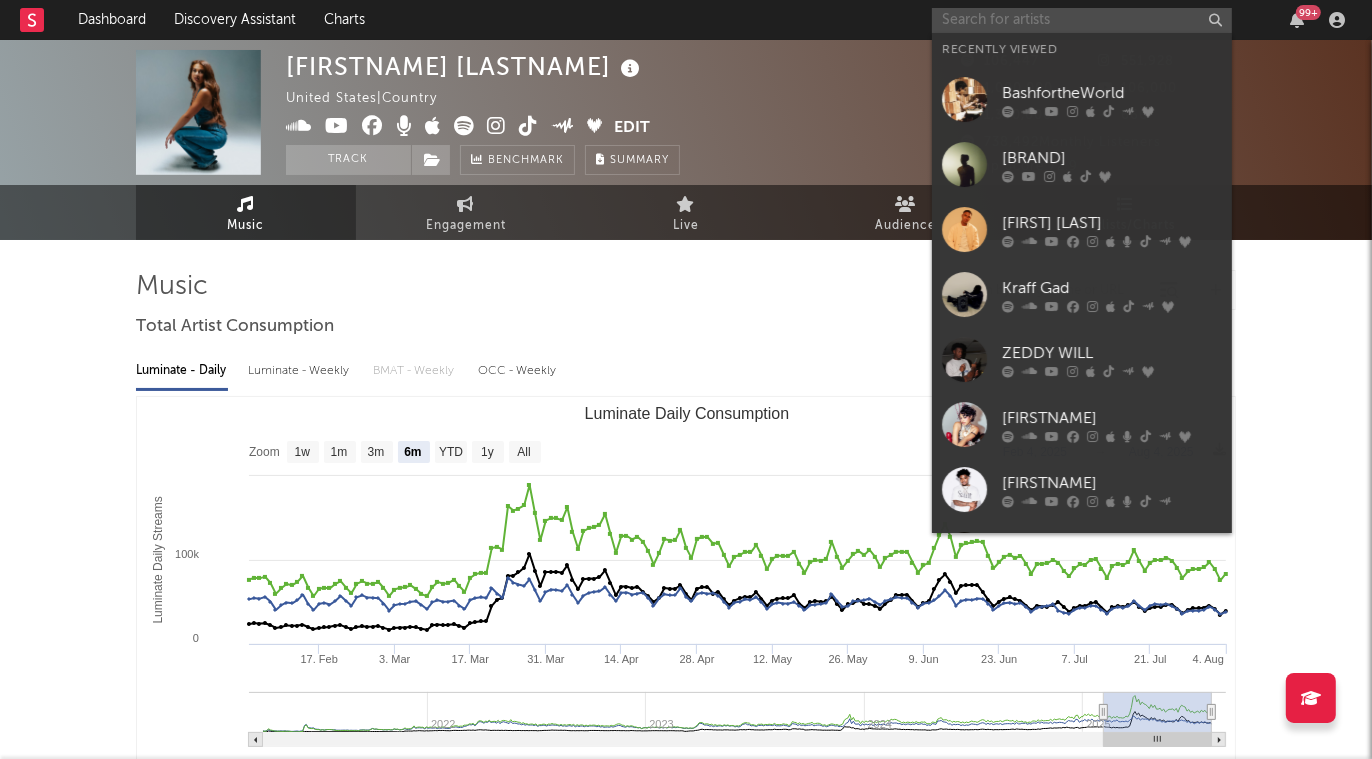 click at bounding box center (1082, 20) 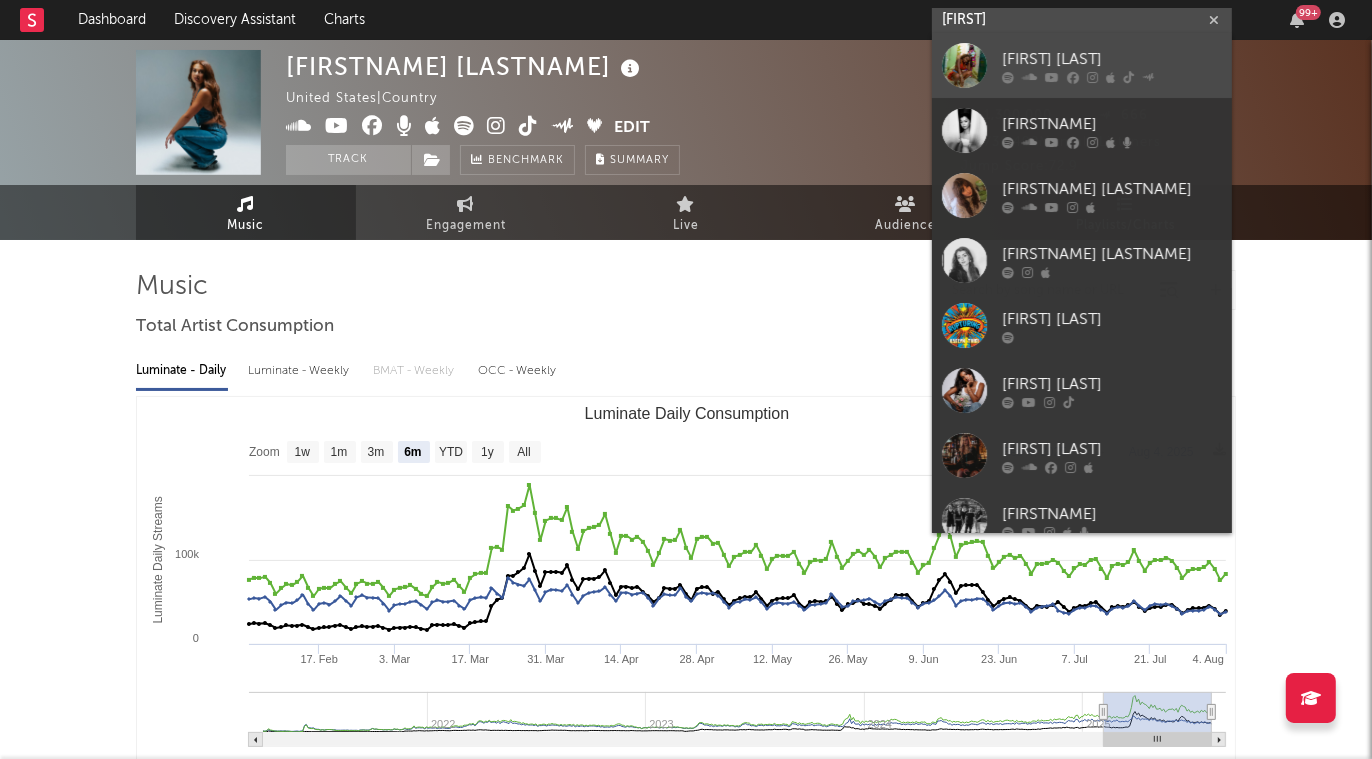 type on "[FIRST]" 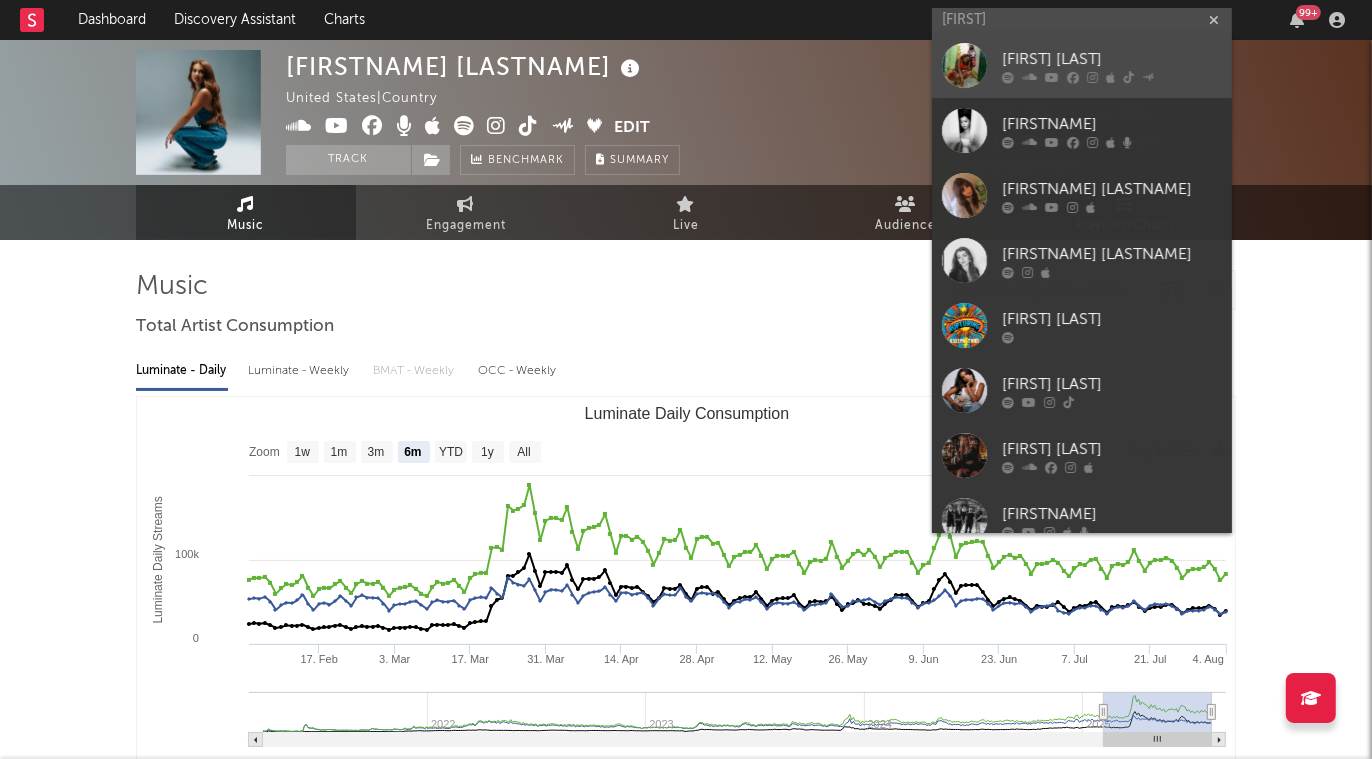 click on "[FIRST] [LAST]" at bounding box center [1112, 60] 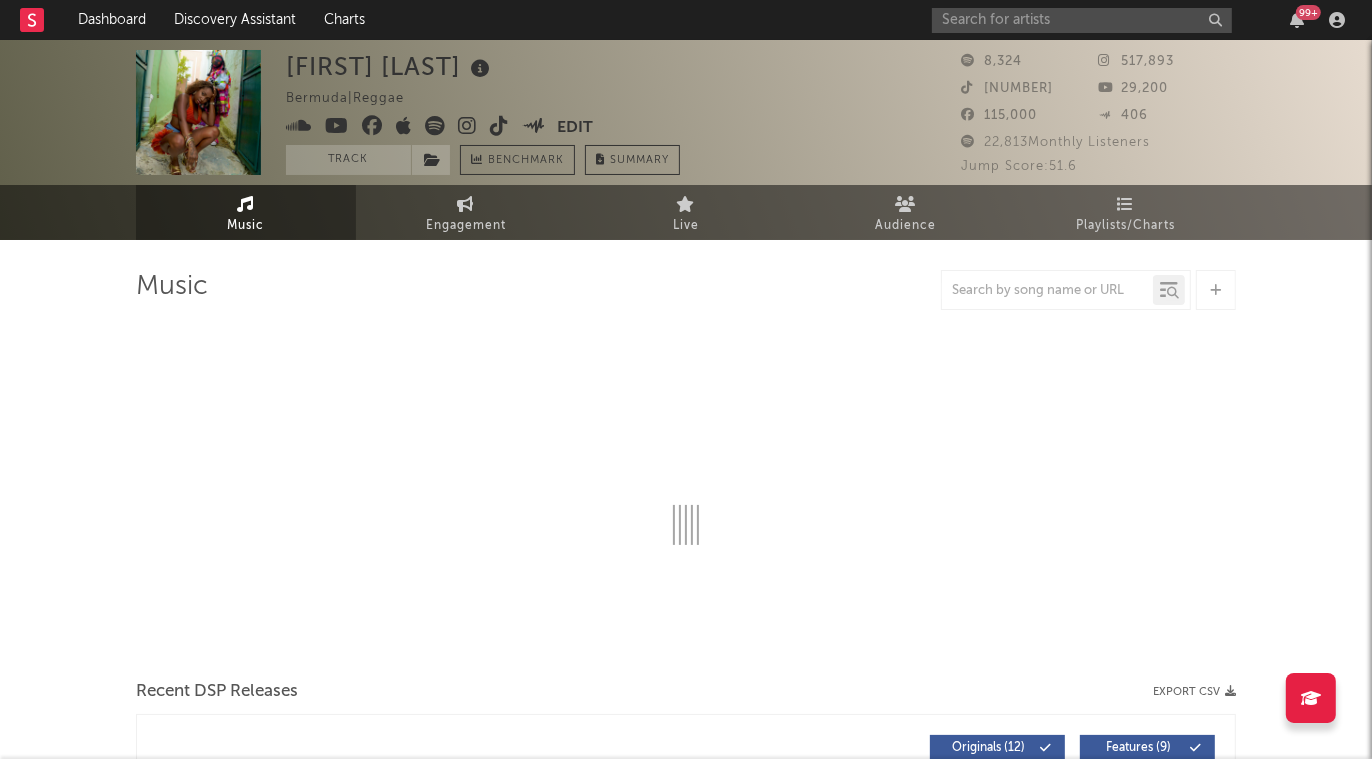 select on "6m" 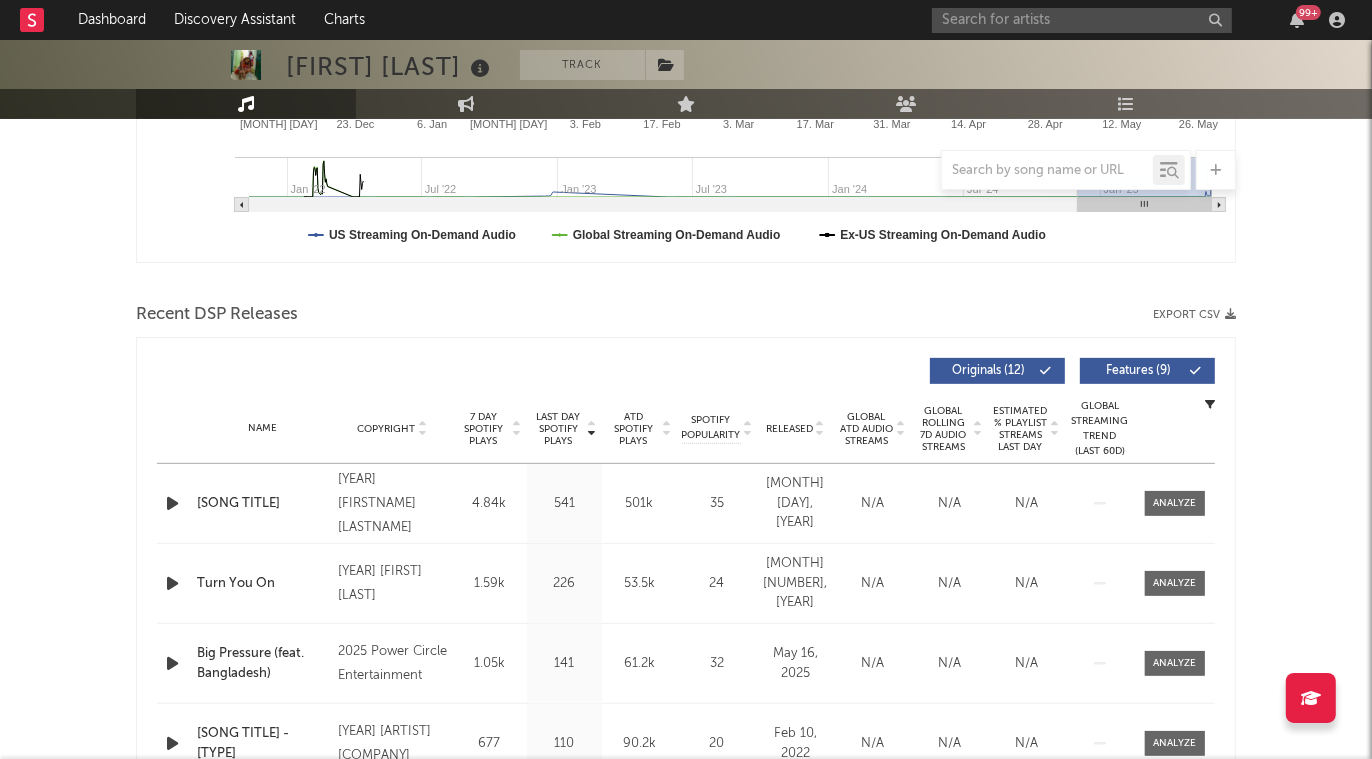 scroll, scrollTop: 0, scrollLeft: 0, axis: both 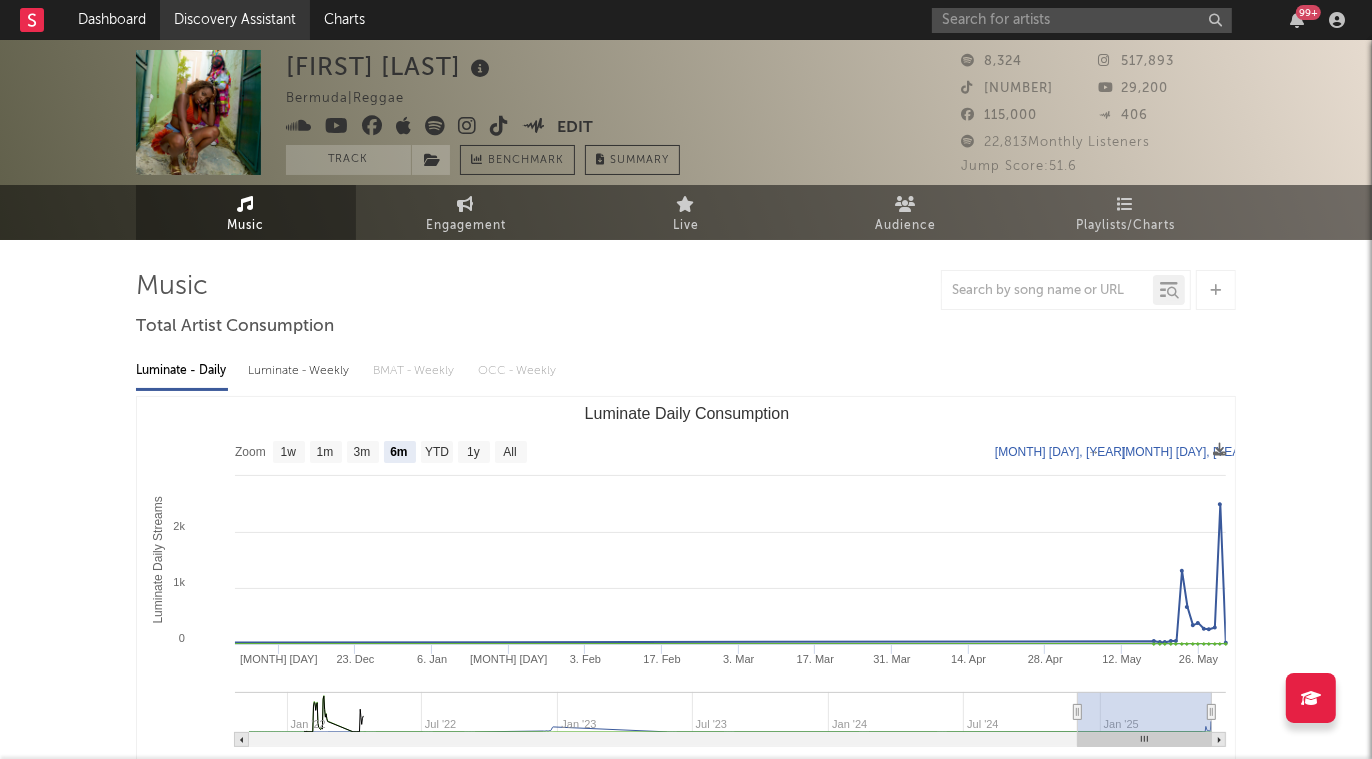click on "Discovery Assistant" at bounding box center (235, 20) 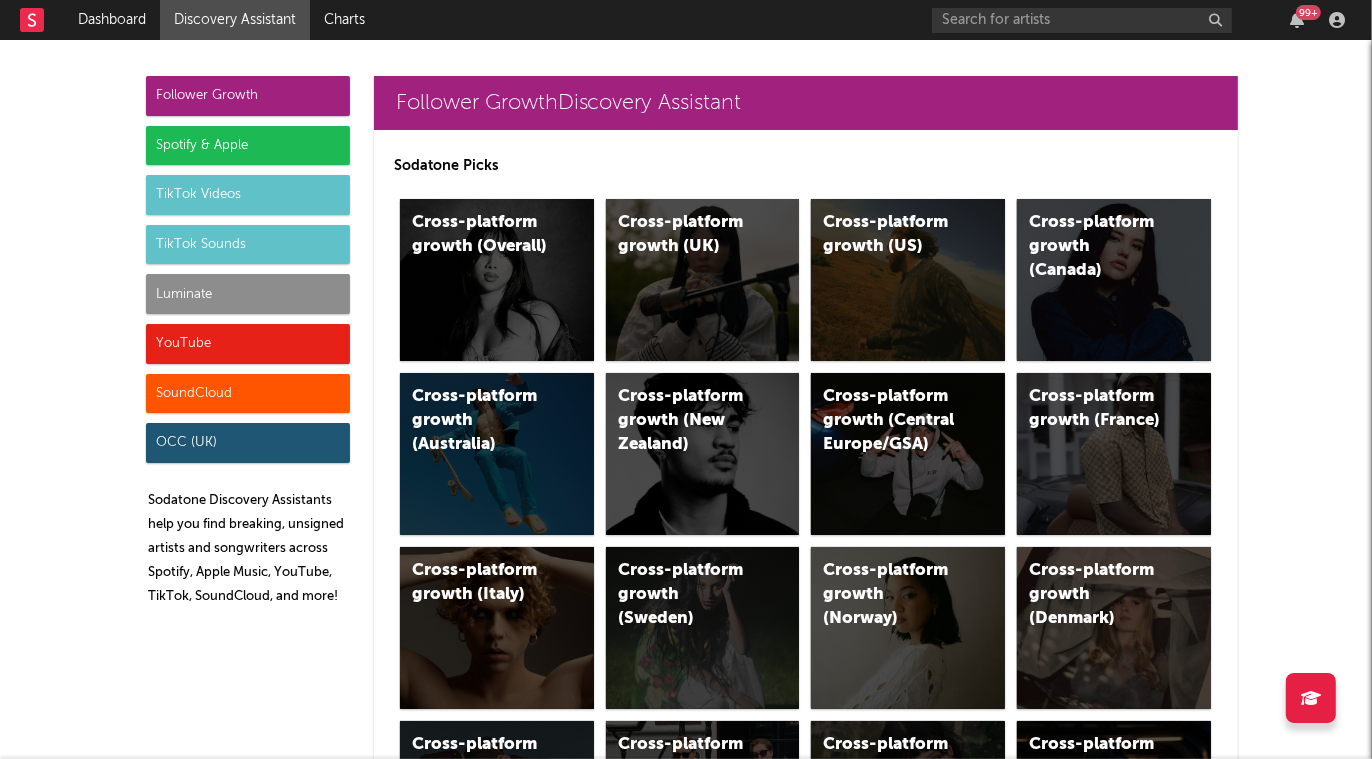 click on "Luminate" at bounding box center [248, 294] 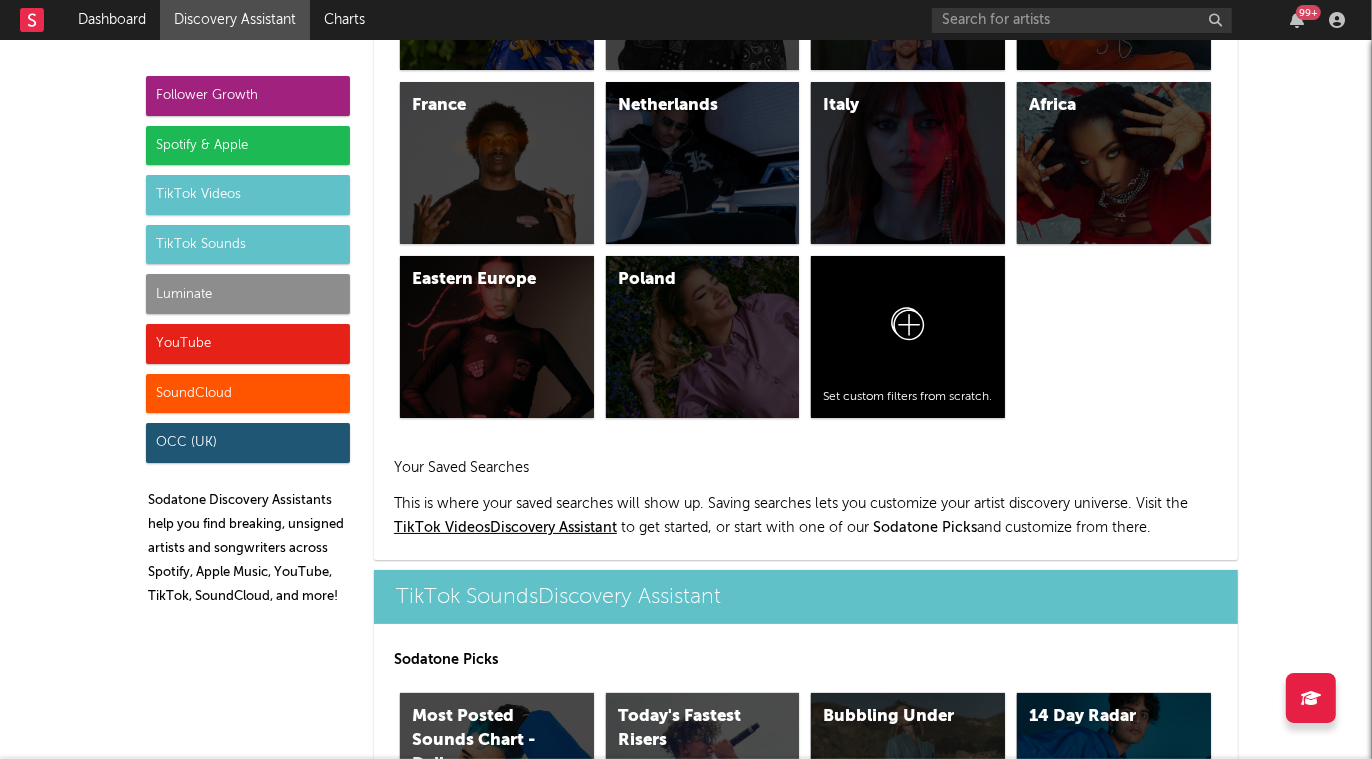 scroll, scrollTop: 8832, scrollLeft: 0, axis: vertical 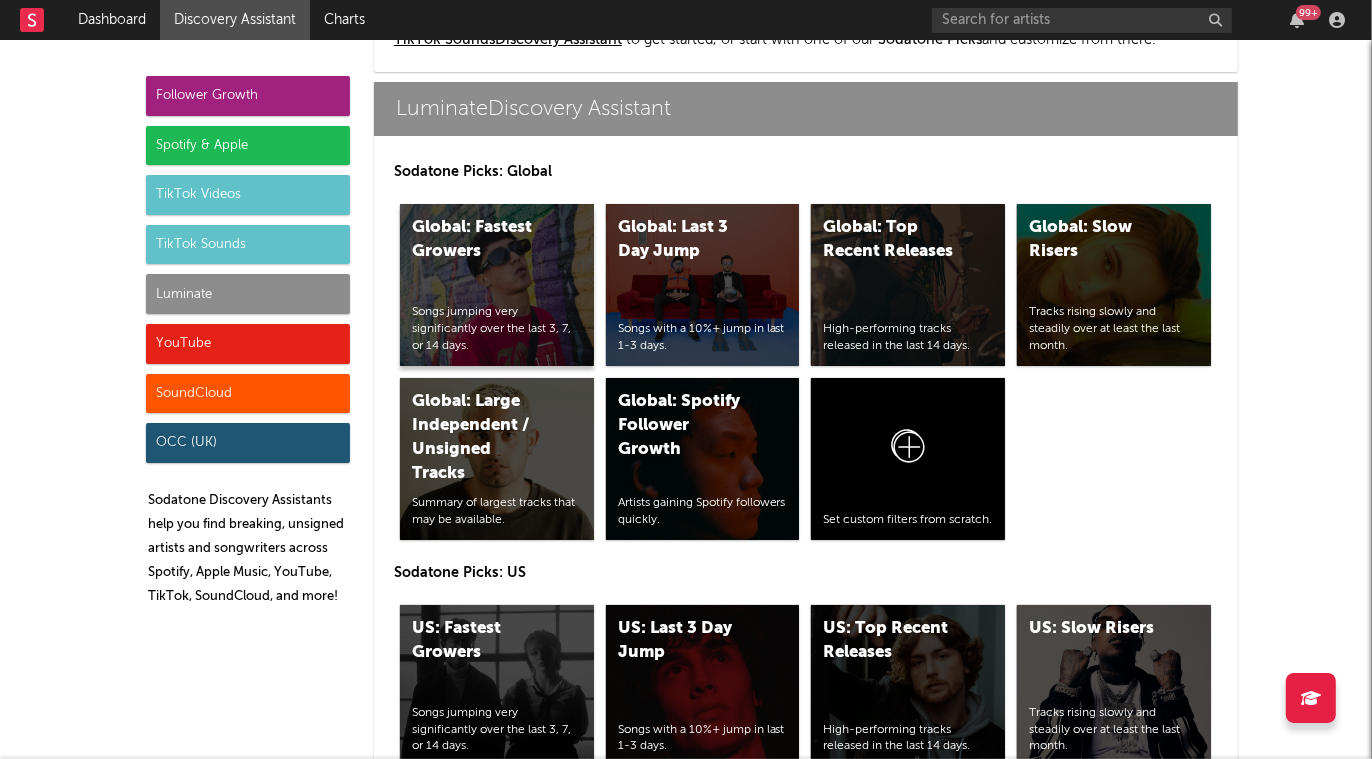 click on "Global: Fastest Growers Songs jumping very significantly over the last 3, 7, or 14 days." at bounding box center [497, 285] 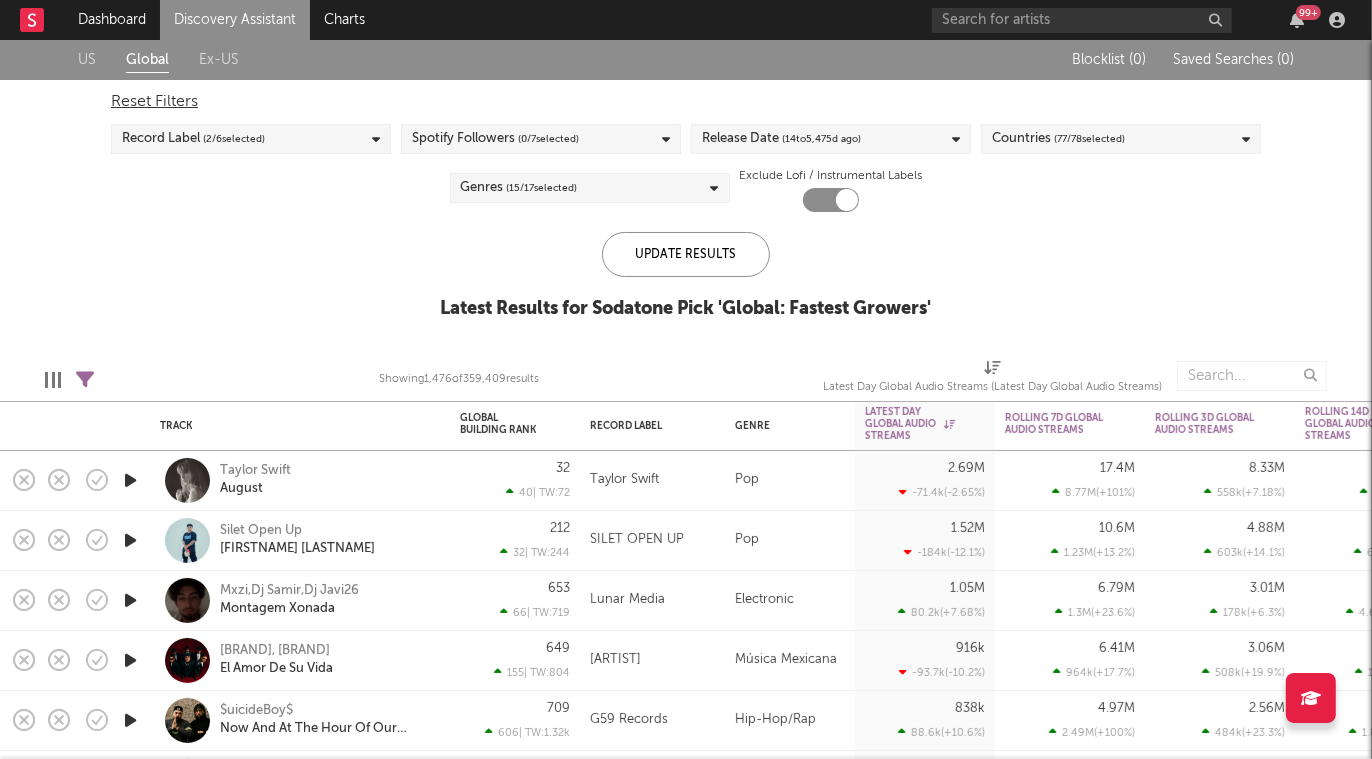 click on "US" at bounding box center [87, 60] 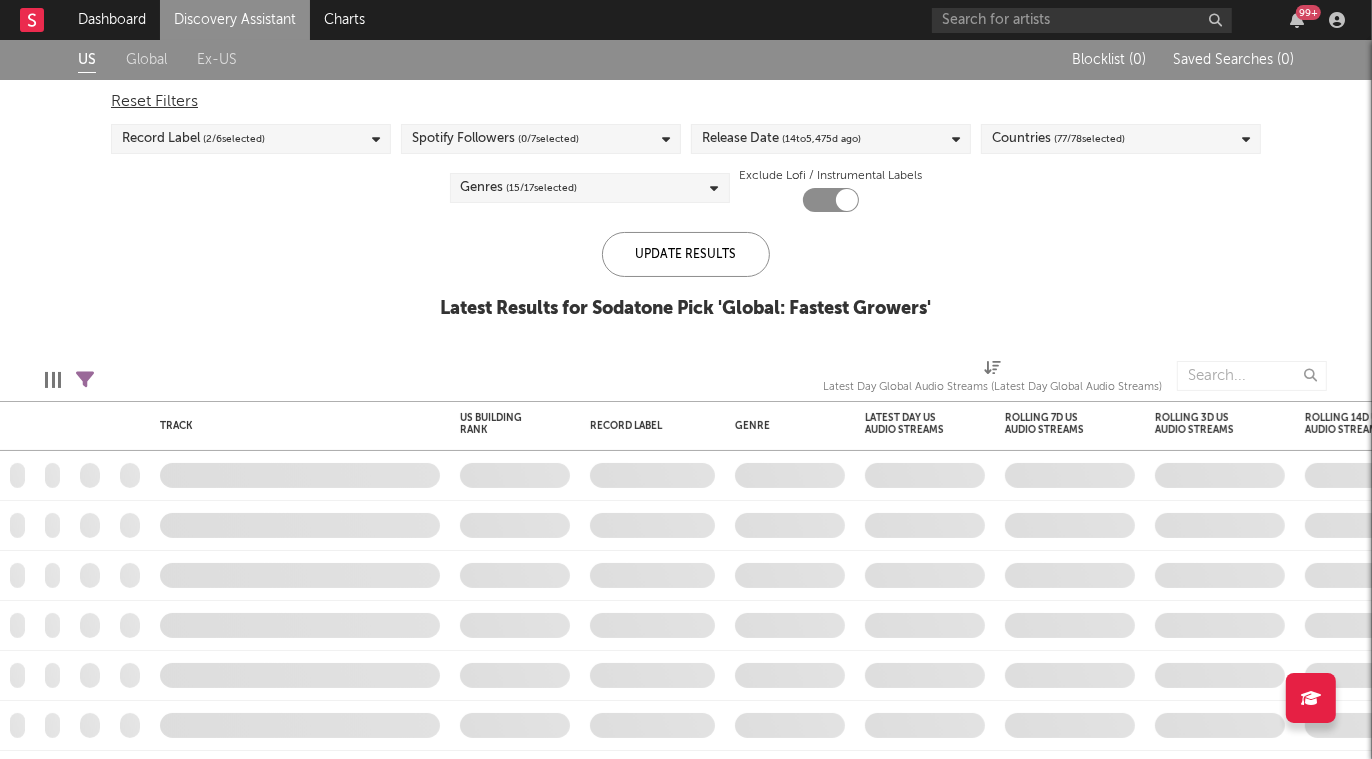 checkbox on "false" 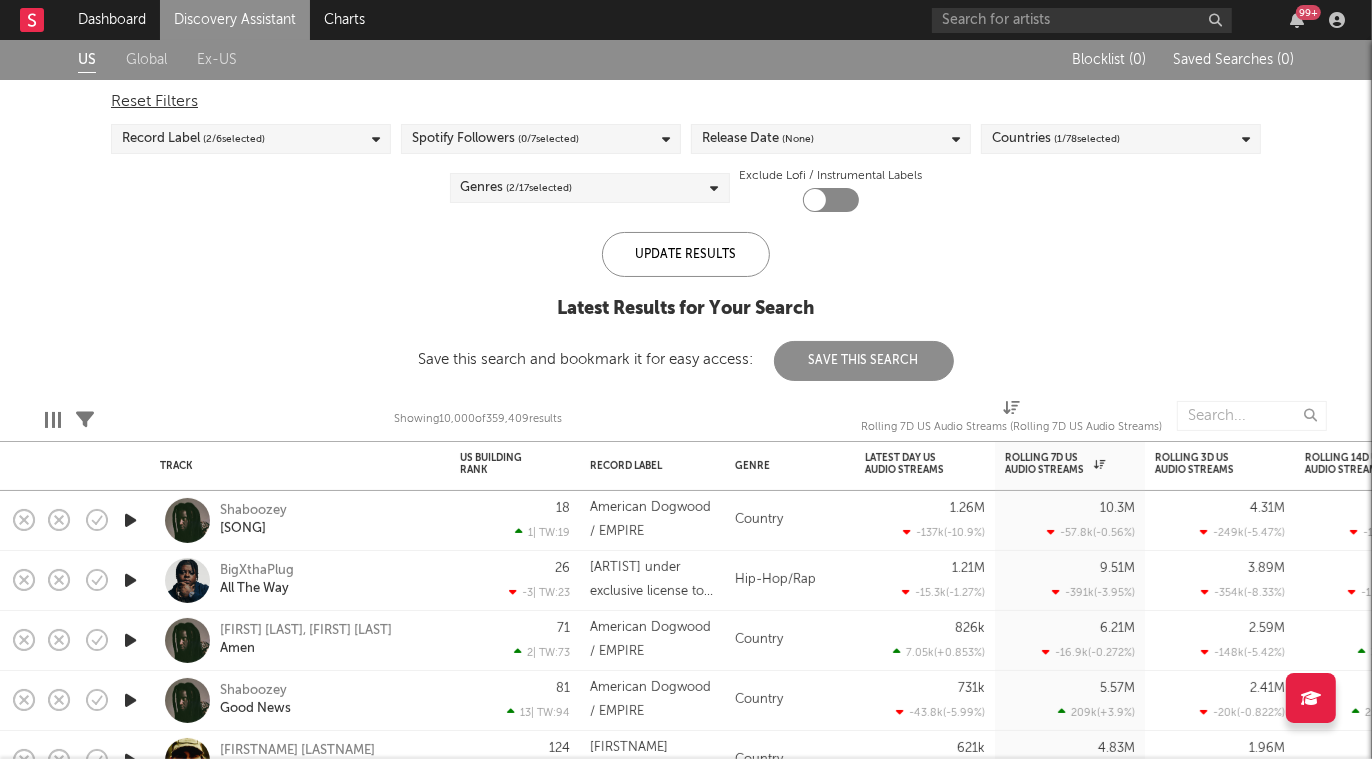 click on "Record Label ( 2 / 6  selected)" at bounding box center (251, 139) 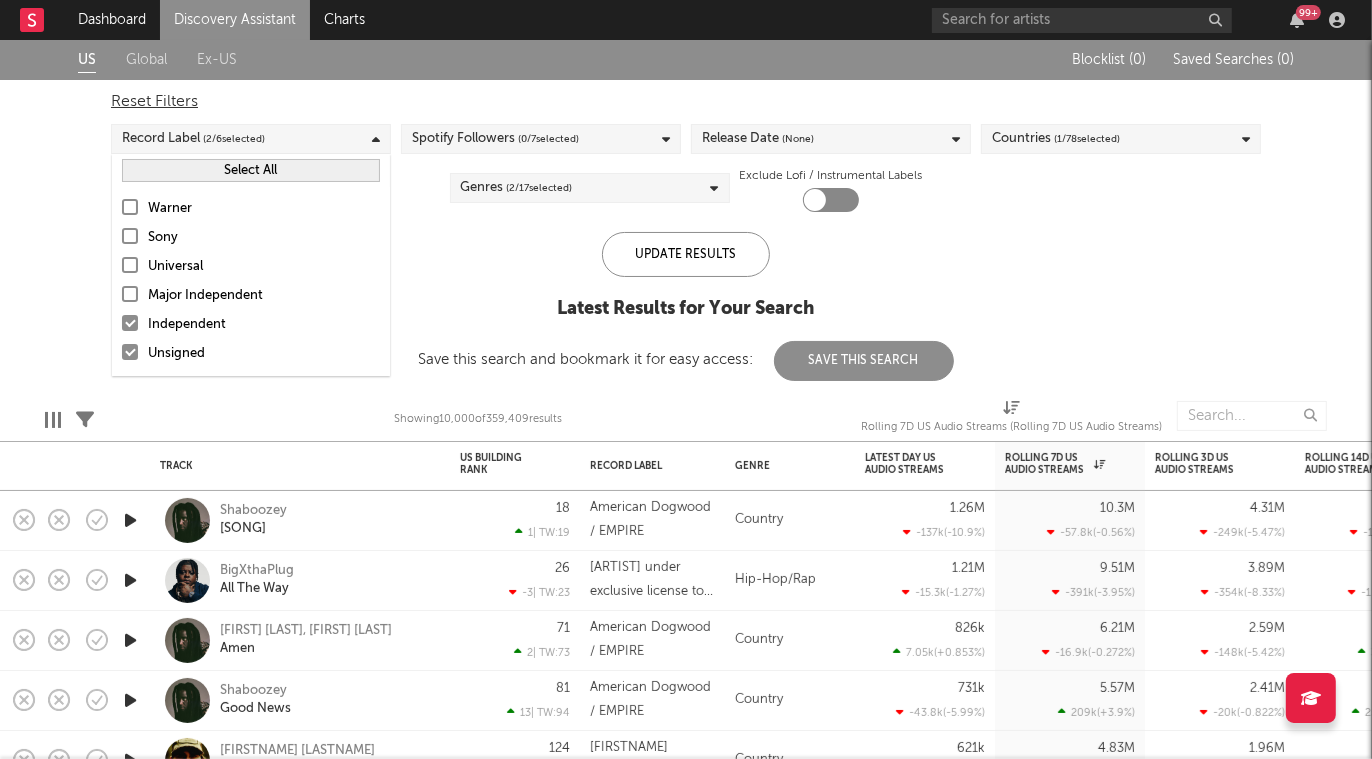 click at bounding box center (376, 139) 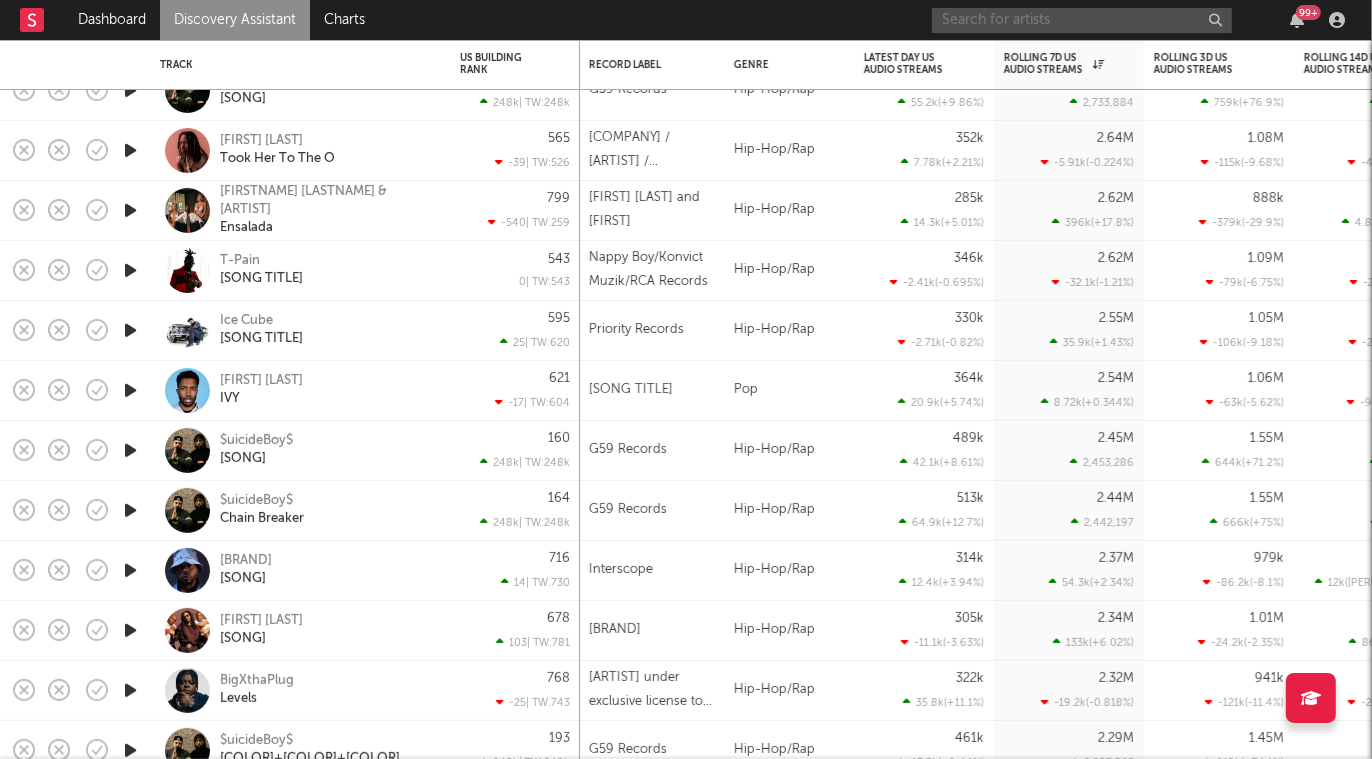 click at bounding box center (1082, 20) 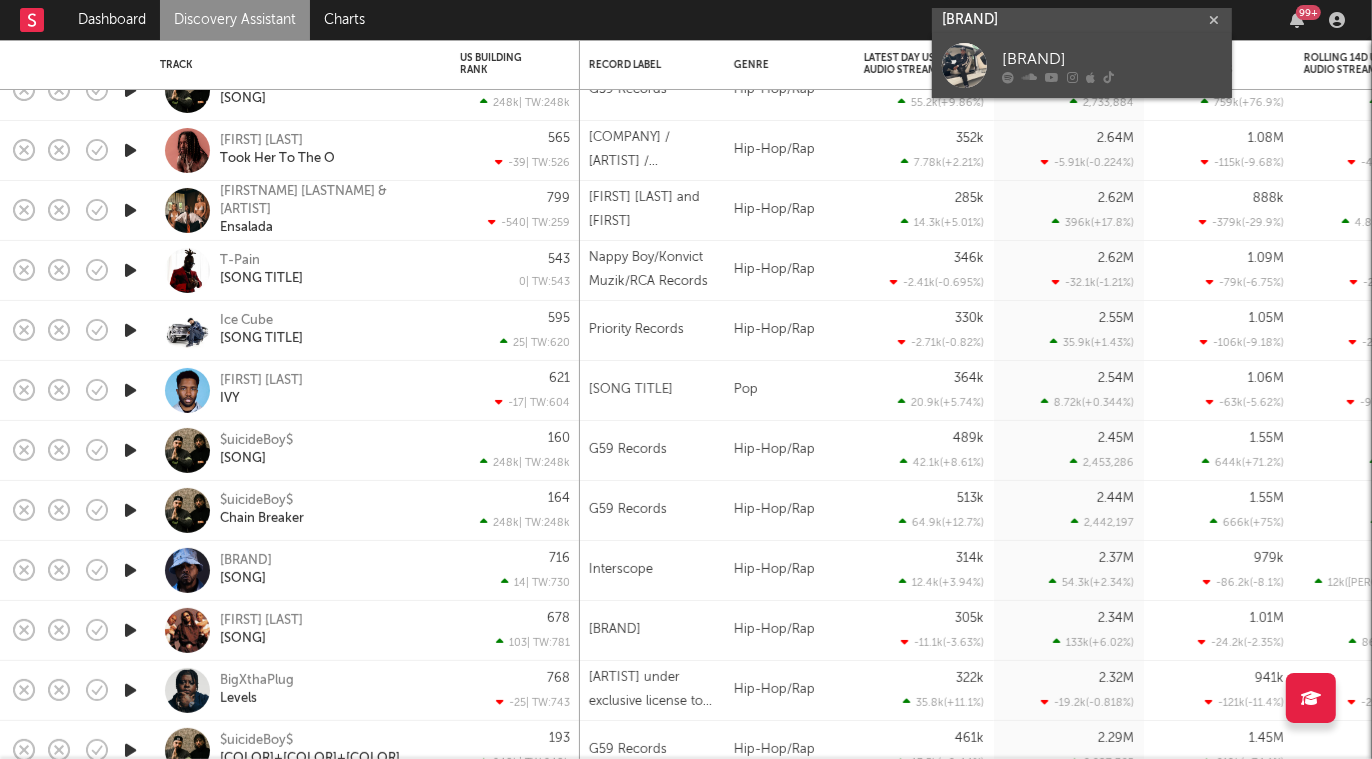 type on "[BRAND]" 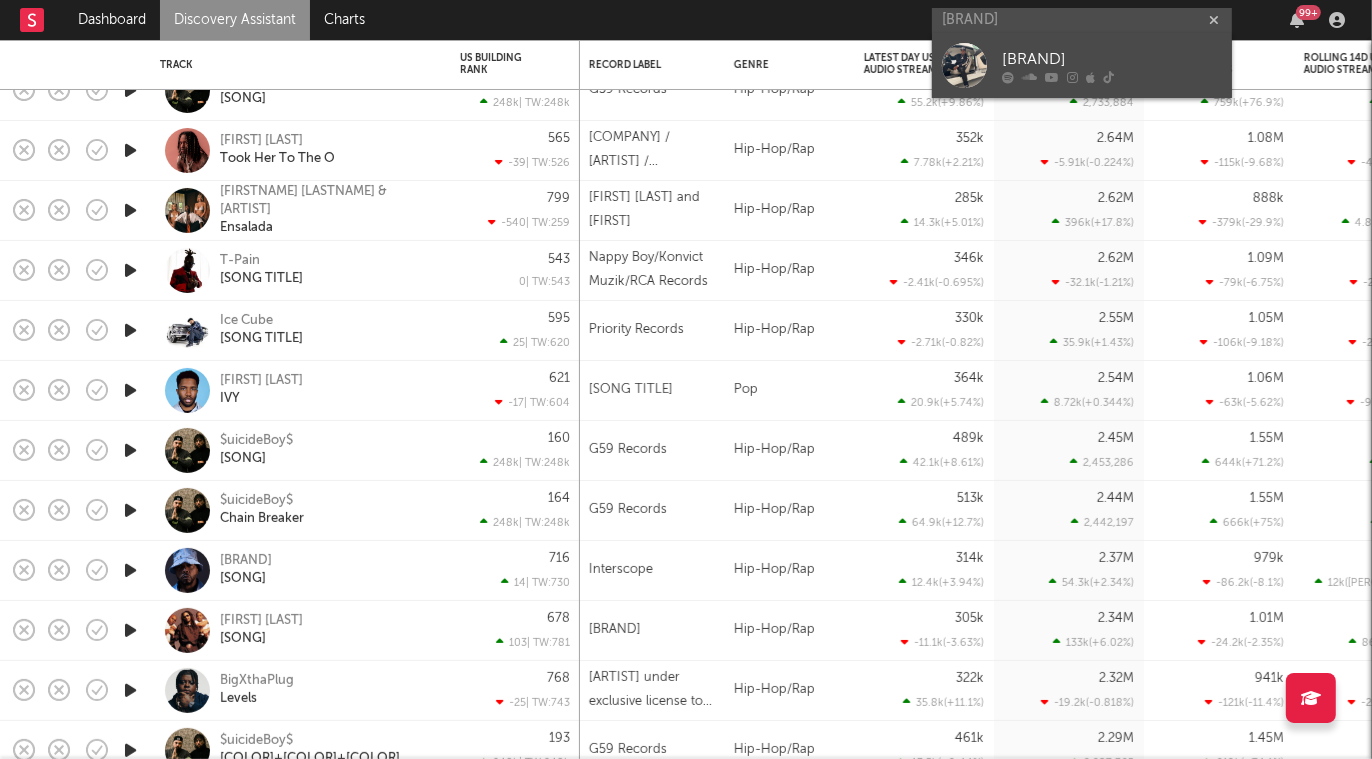 click on "[BRAND]" at bounding box center [1112, 60] 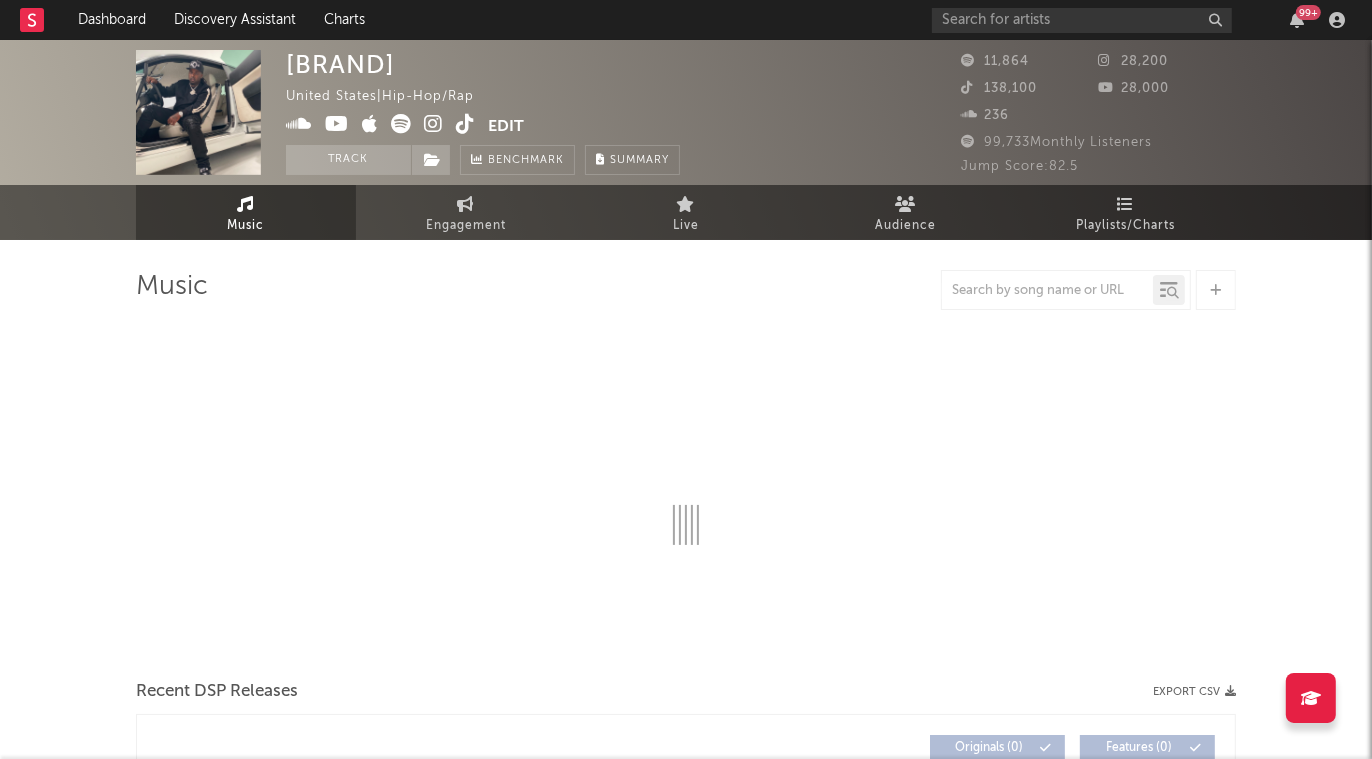 select on "6m" 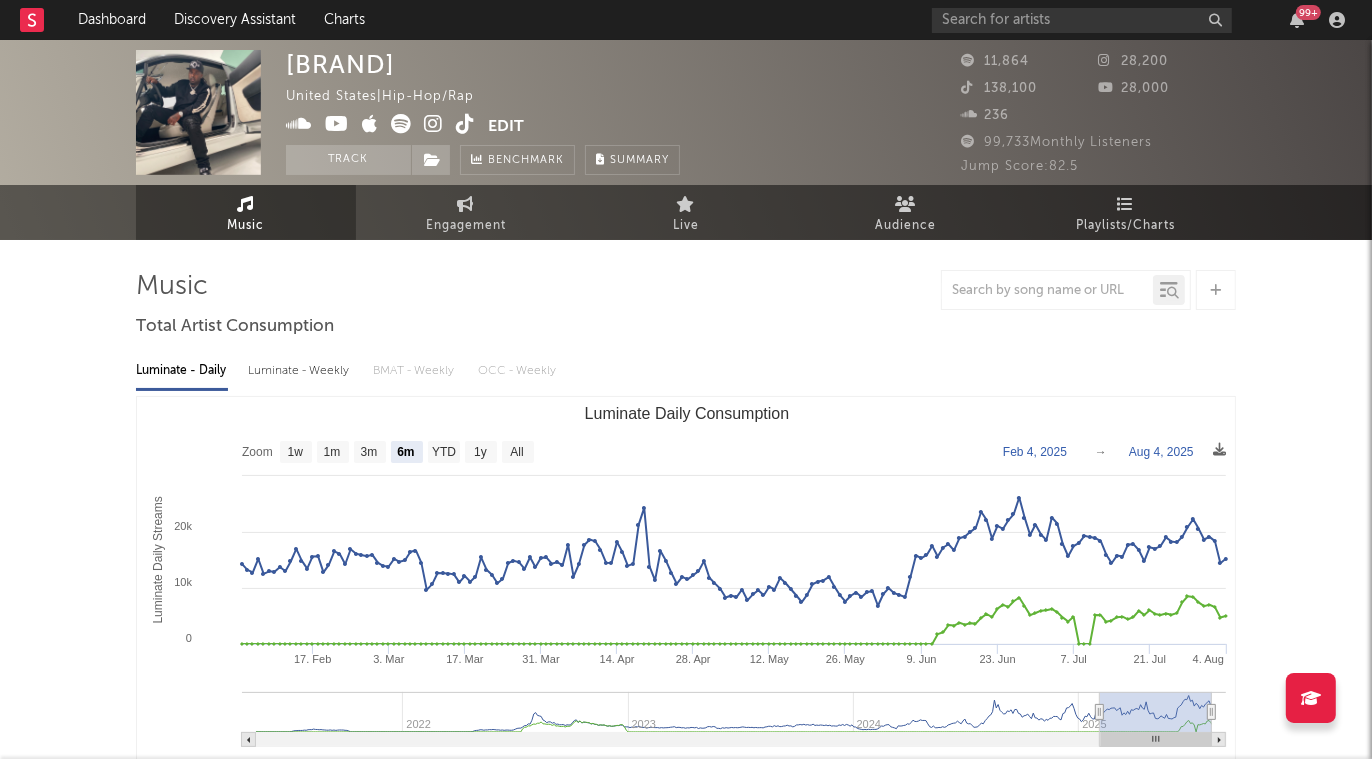 select on "6m" 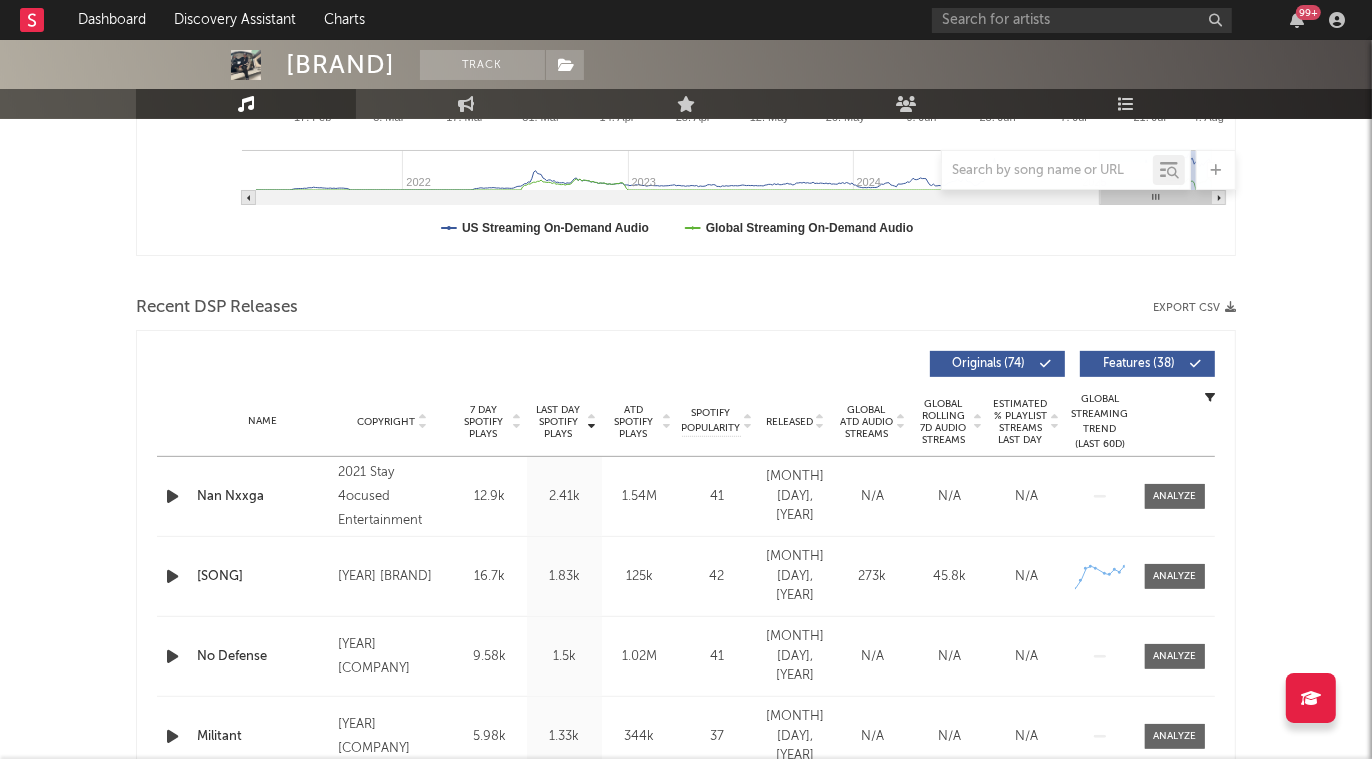 scroll, scrollTop: 543, scrollLeft: 0, axis: vertical 